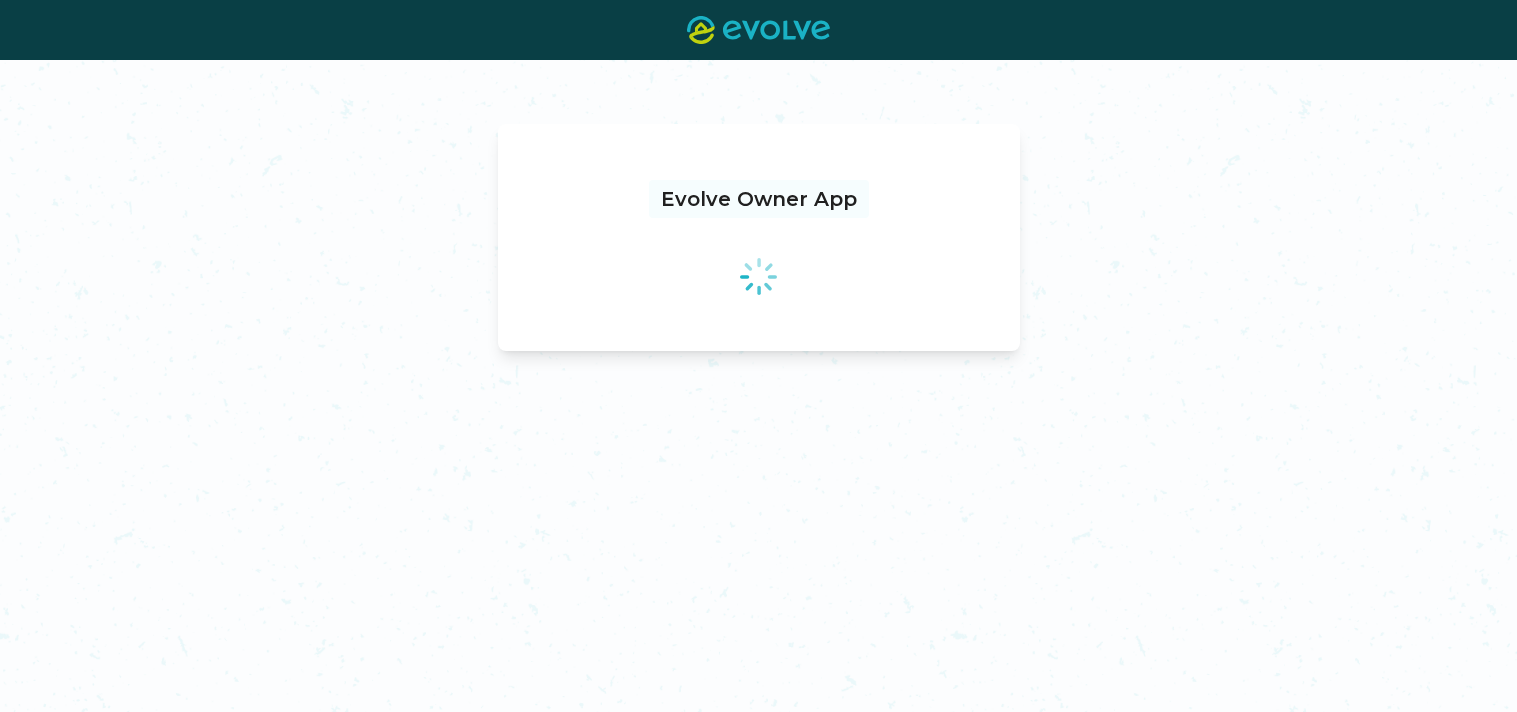 scroll, scrollTop: 0, scrollLeft: 0, axis: both 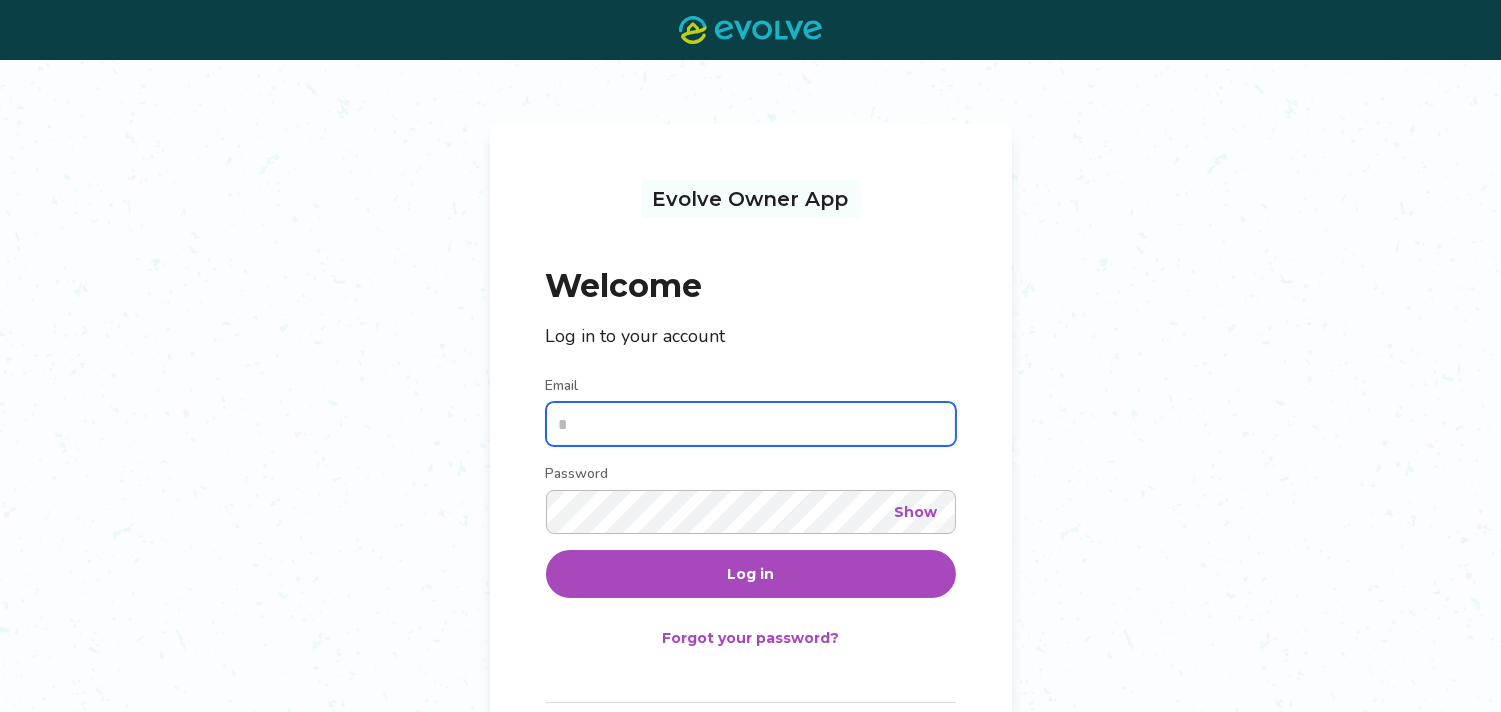 click on "Email" at bounding box center (751, 424) 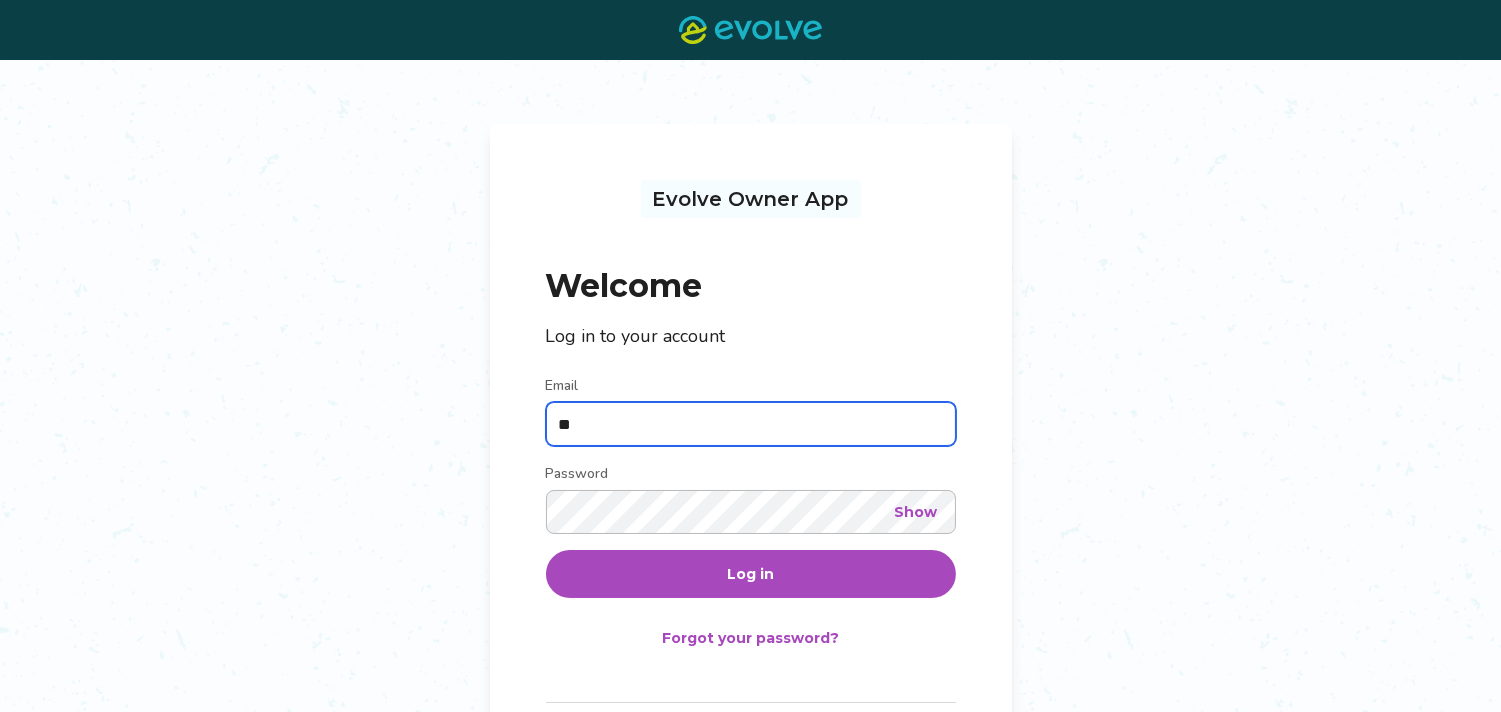 type on "**********" 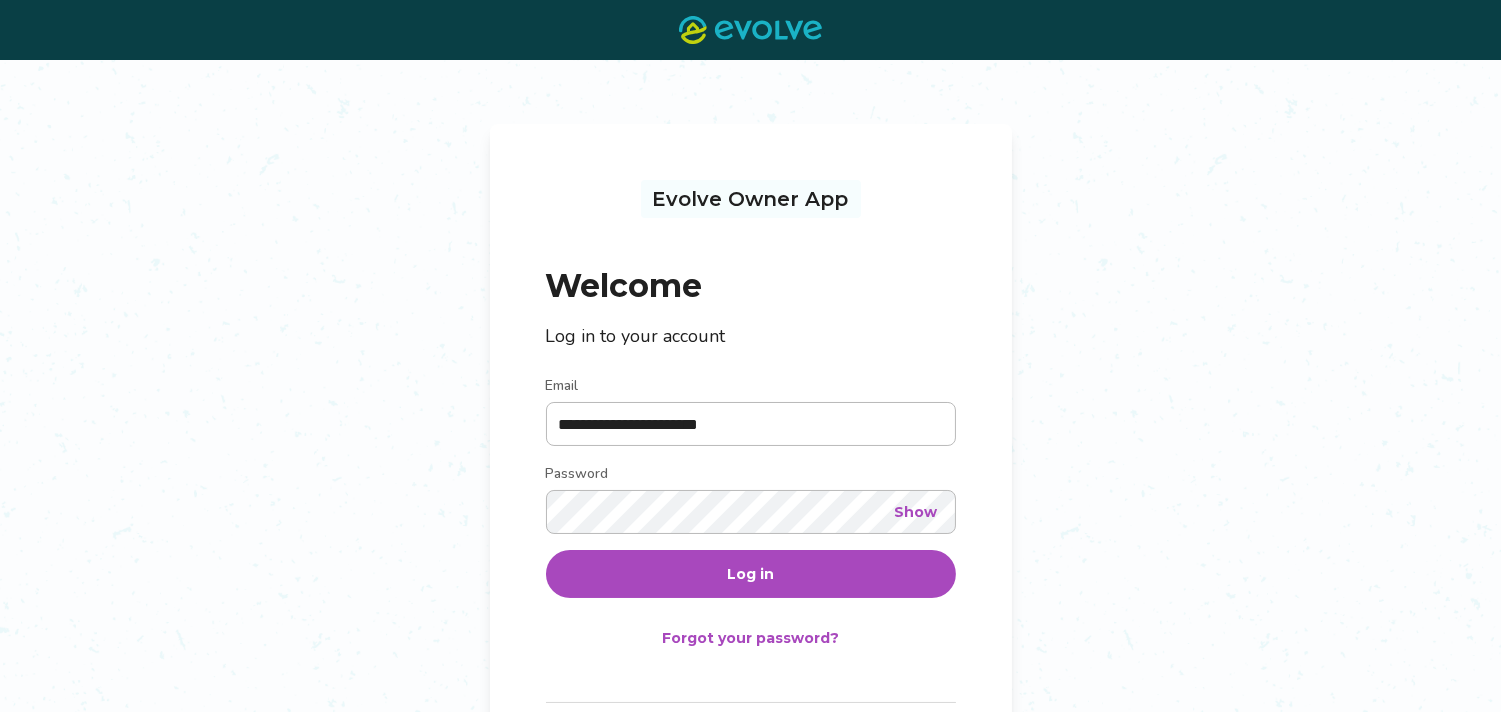 click on "Log in" at bounding box center [751, 574] 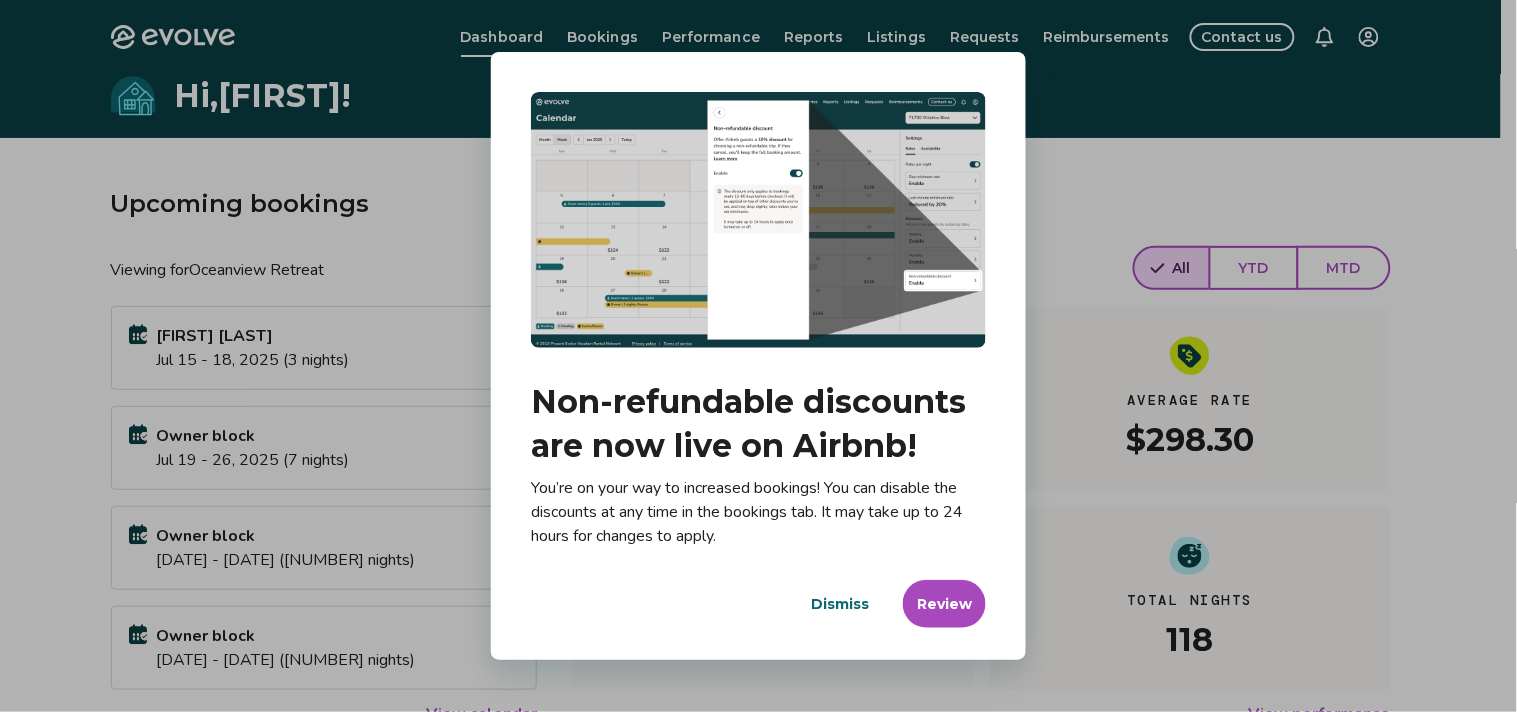 click on "Dismiss" at bounding box center [840, 604] 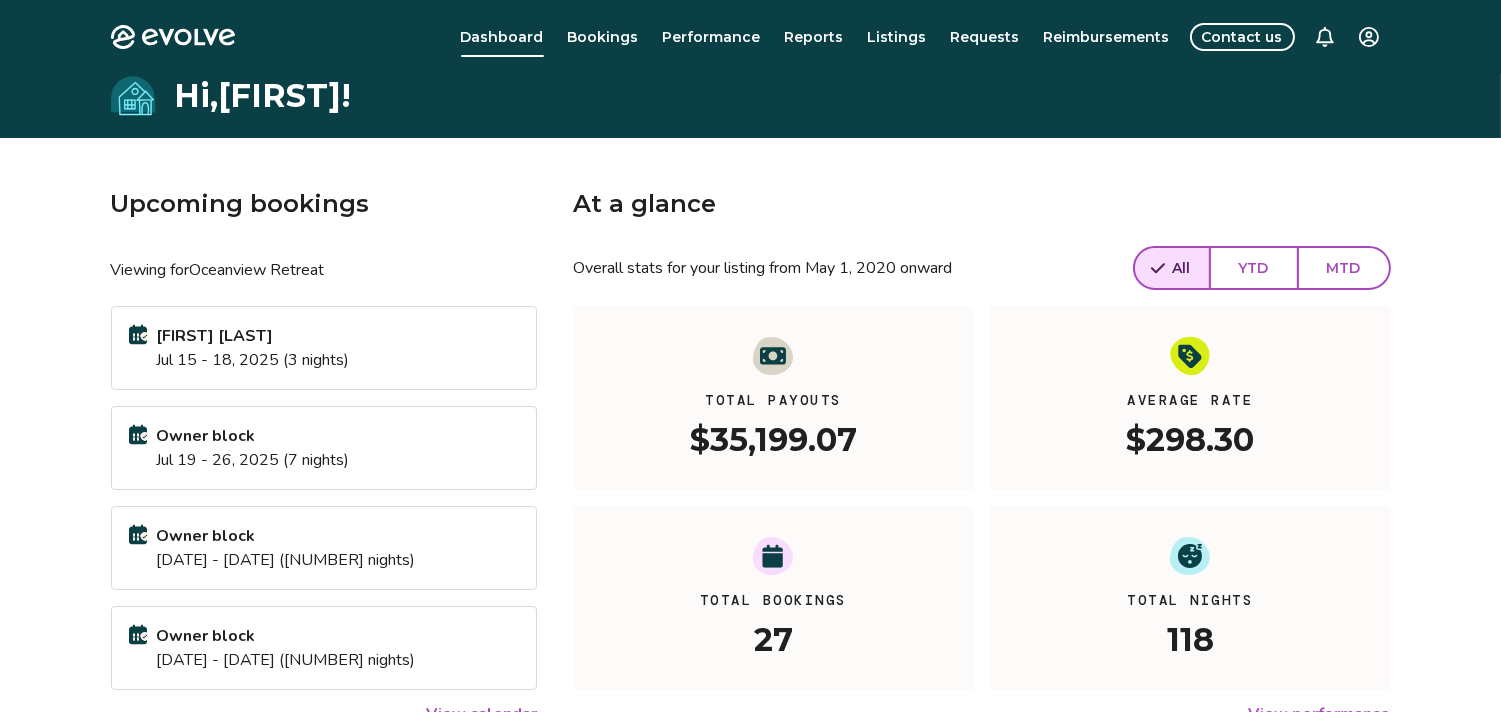 click on "Aug 15 - 19, 2025 (4 nights)" at bounding box center [286, 660] 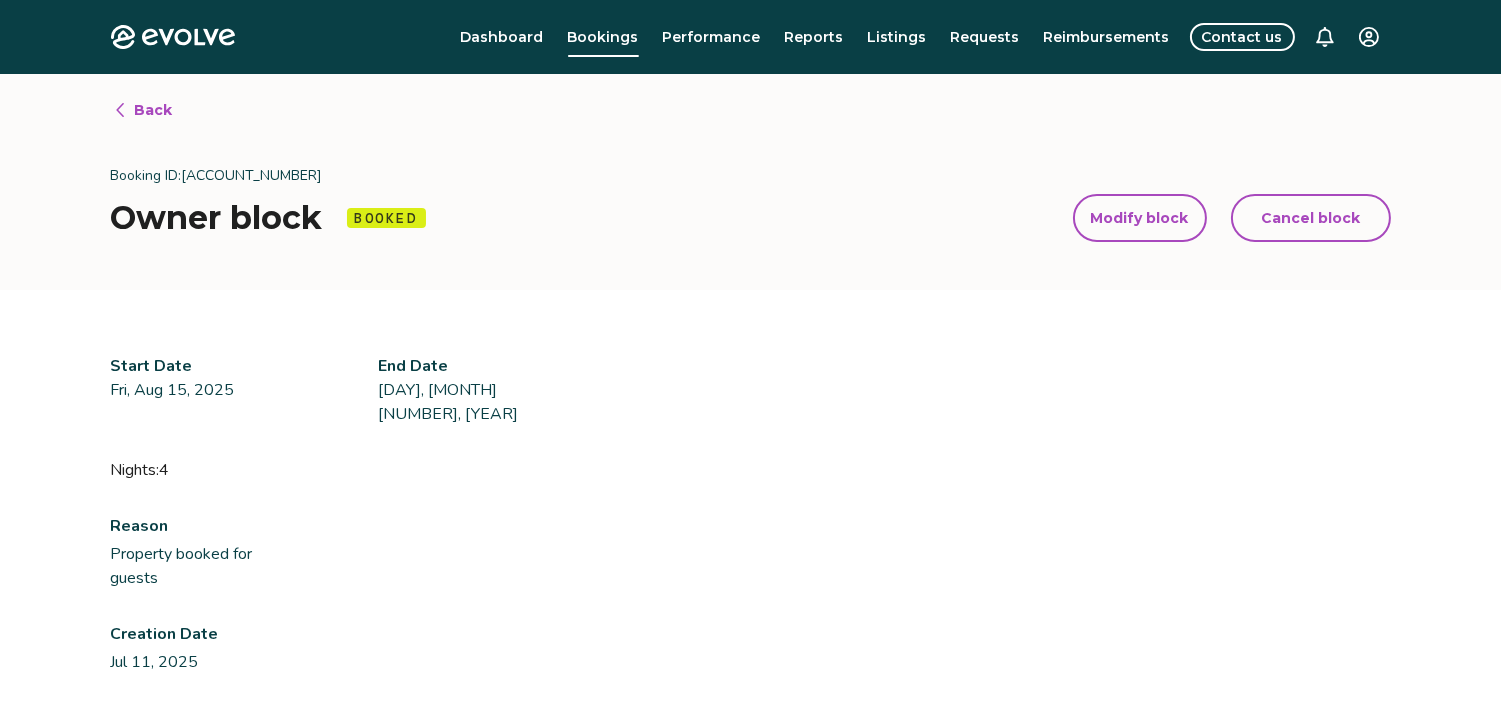 click on "Cancel block" at bounding box center (1310, 218) 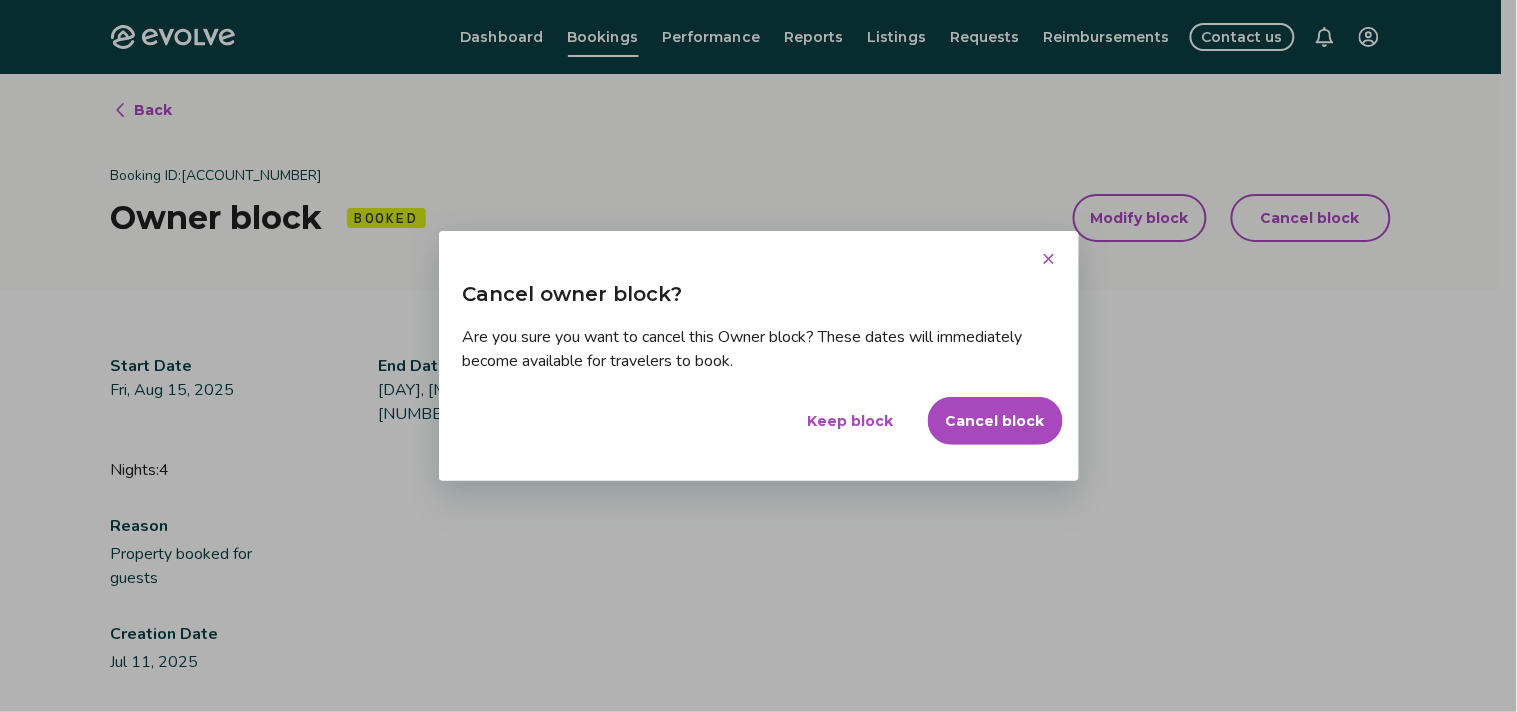 click on "Cancel block" at bounding box center (995, 421) 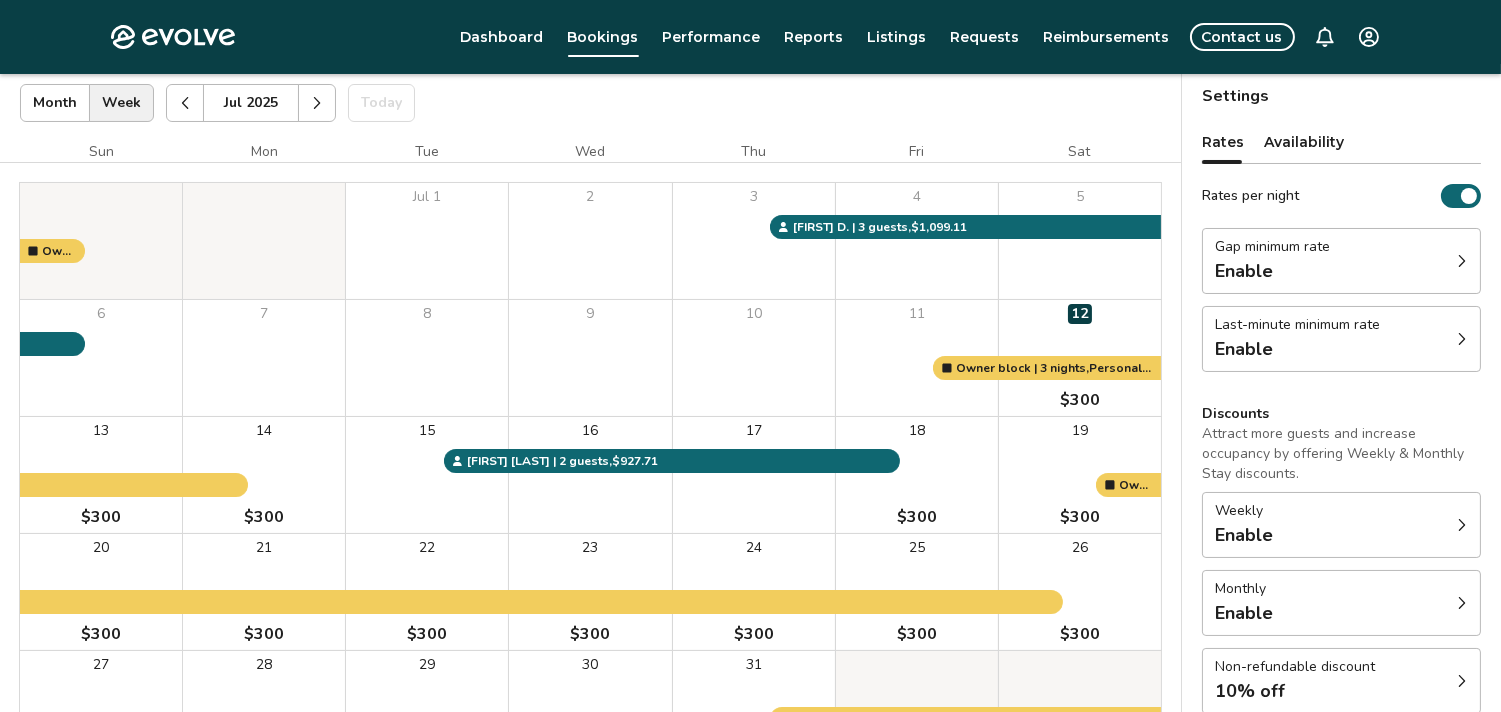 scroll, scrollTop: 74, scrollLeft: 0, axis: vertical 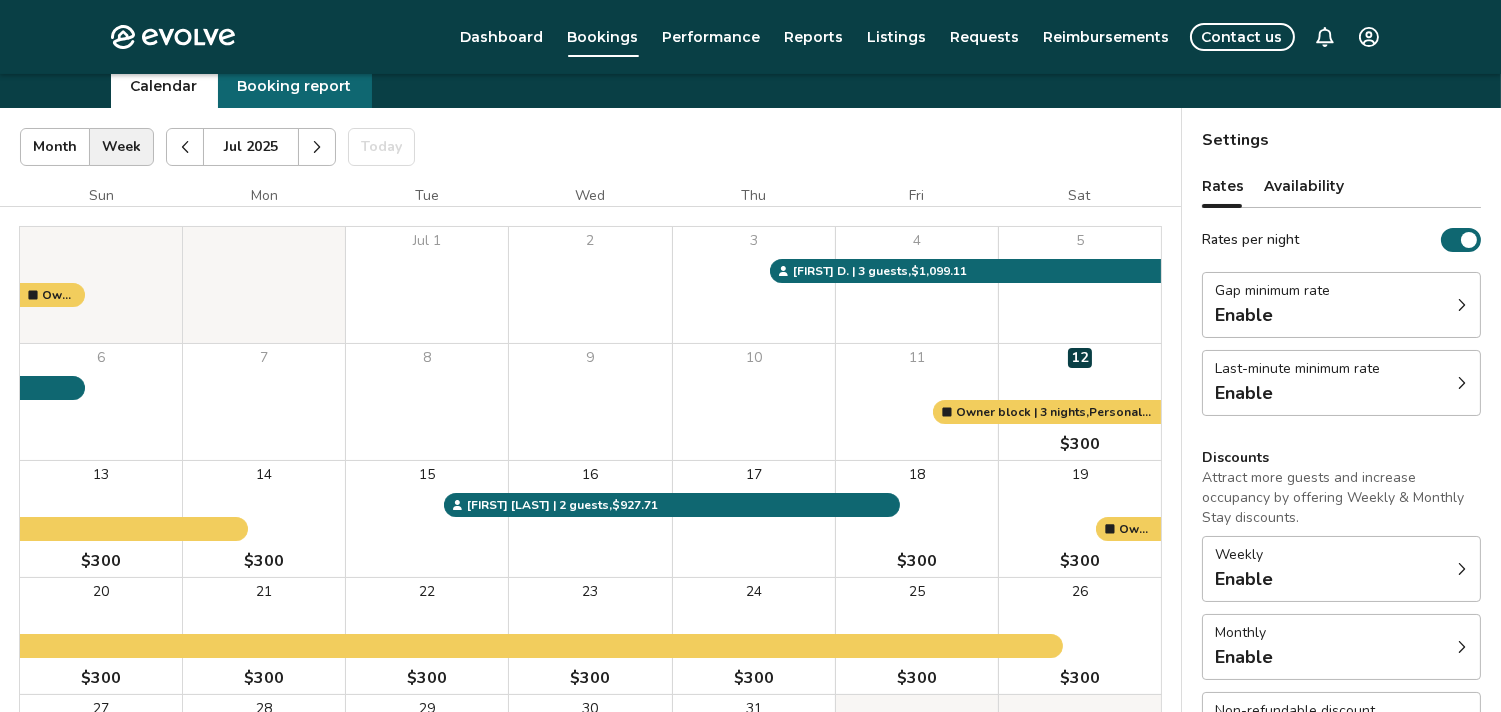 click at bounding box center [317, 147] 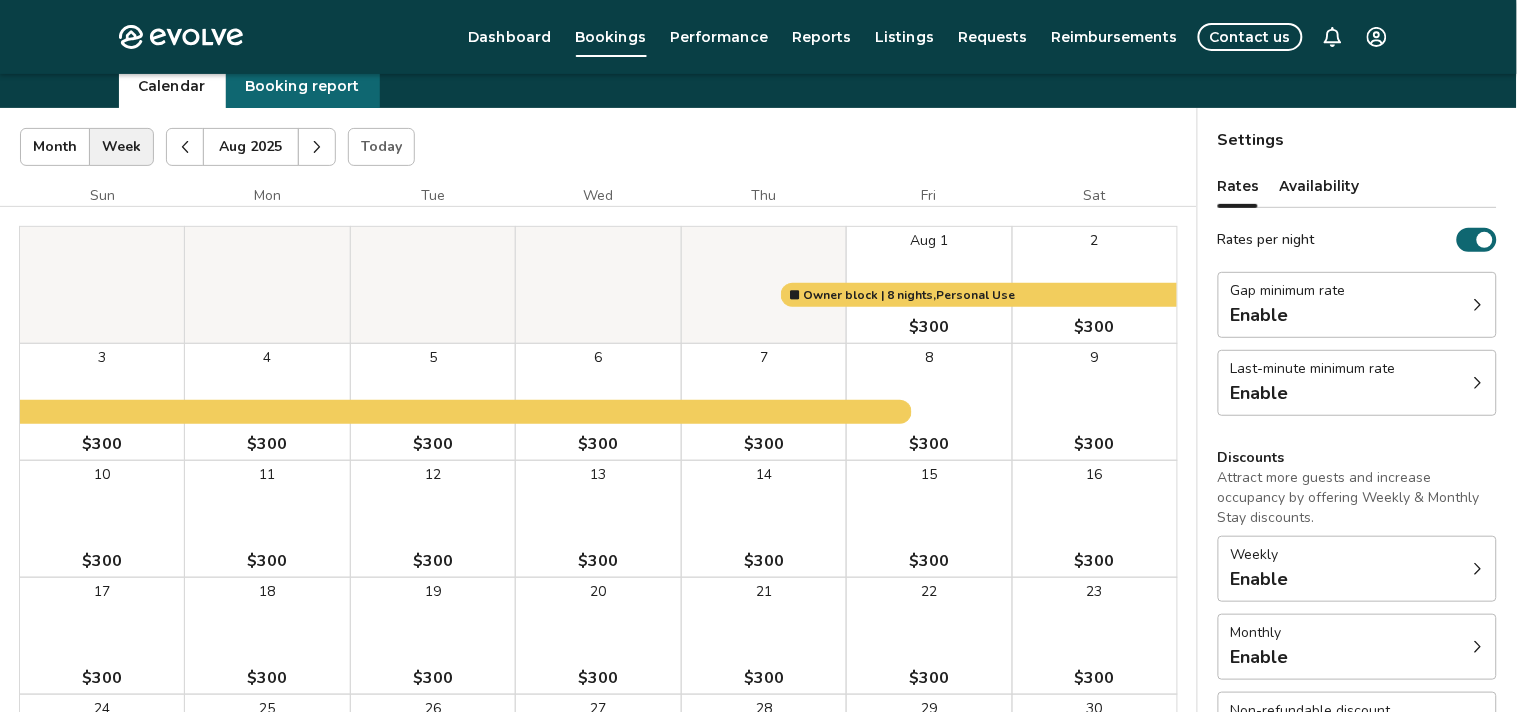 click on "Evolve Dashboard Bookings Performance Reports Listings Requests Reimbursements Contact us Bookings Calendar Booking report Aug 2025  | Views Month Week Aug 2025 Today Settings Oceanview Retreat Aug 2025 Sun Mon Tue Wed Thu Fri Sat Aug 1 $300 2 $300 3 $300 4 $300 5 $300 6 $300 7 $300 8 $300 9 $300 10 $300 11 $300 12 $300 13 $300 14 $300 15 $300 16 $300 17 $300 18 $300 19 $300 20 $300 21 $300 22 $300 23 $300 24 $300 25 $300 26 $300 27 $300 28 $300 29 $300 30 $300 31 $300 Owner block | 8 nights,  Personal Use Owner block | 4 nights,  Personal Use Booking Pending Evolve/Owner Settings Rates Availability Rates per night Gap minimum rate Enable Last-minute minimum rate Enable Discounts Attract more guests and increase occupancy by offering Weekly & Monthly Stay discounts. Weekly Enable Monthly Enable Non-refundable discount 10% off View rates, policies, & fees Gap minimum rate Reduce your minimum rate by 20%  to help fill nights between bookings  (Fridays and Saturdays excluded). Enable Last-minute minimum rate" at bounding box center [758, 497] 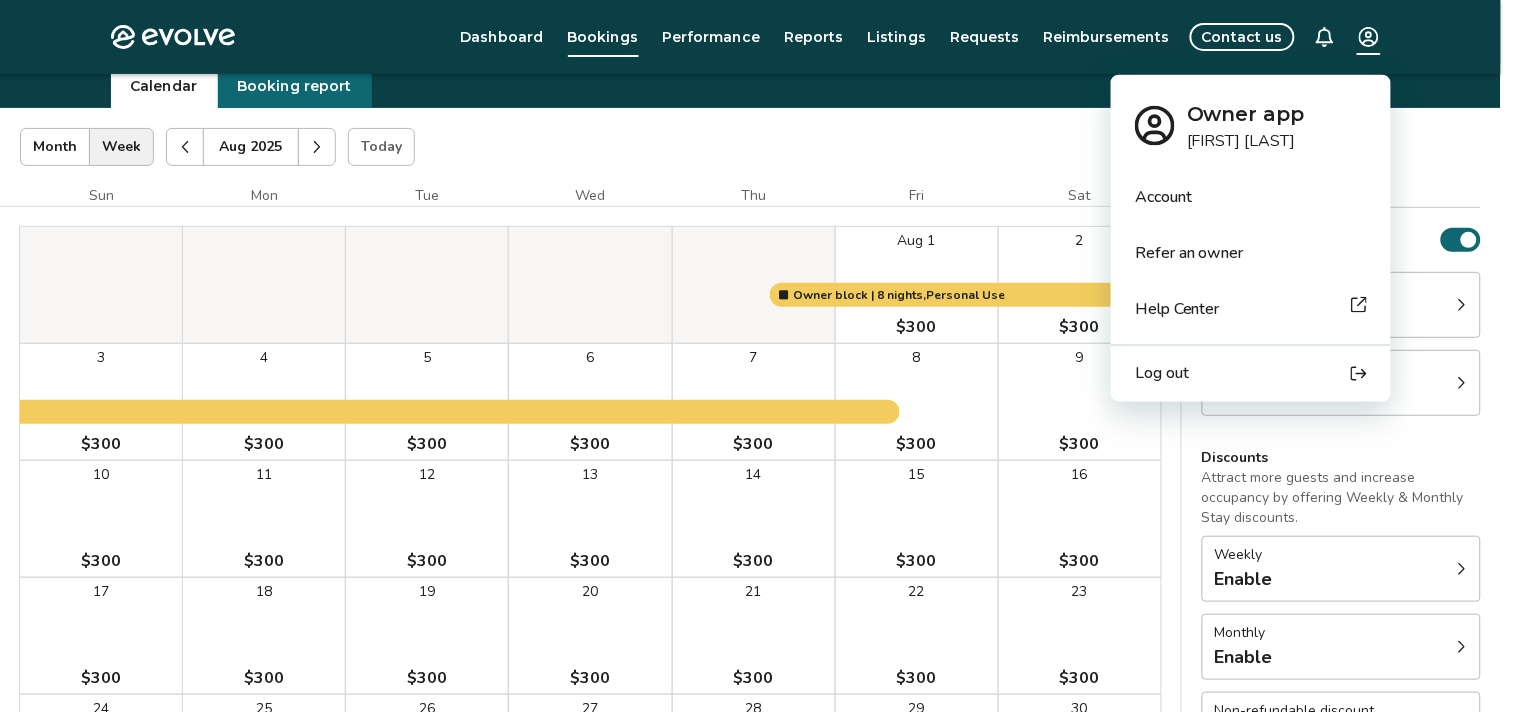 click on "Log out" at bounding box center (1251, 374) 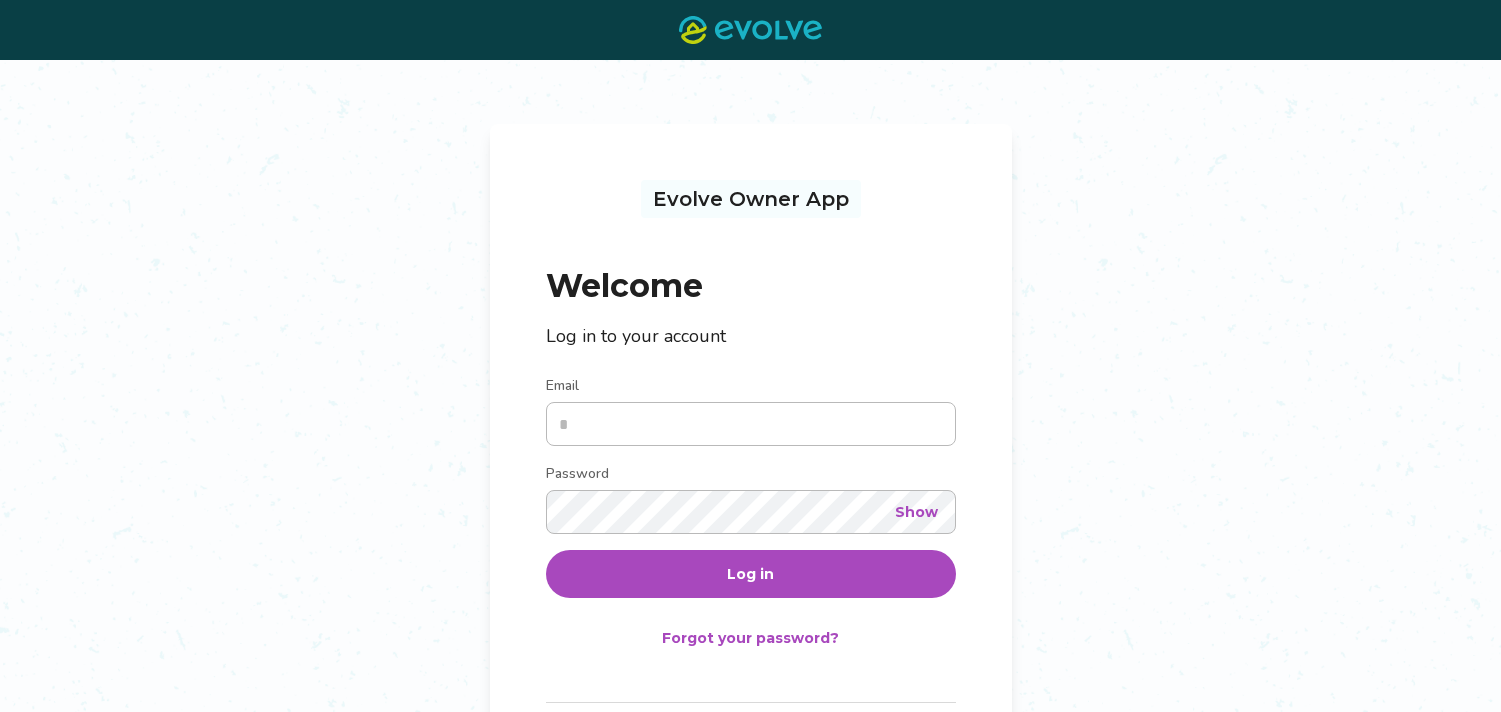 scroll, scrollTop: 0, scrollLeft: 0, axis: both 